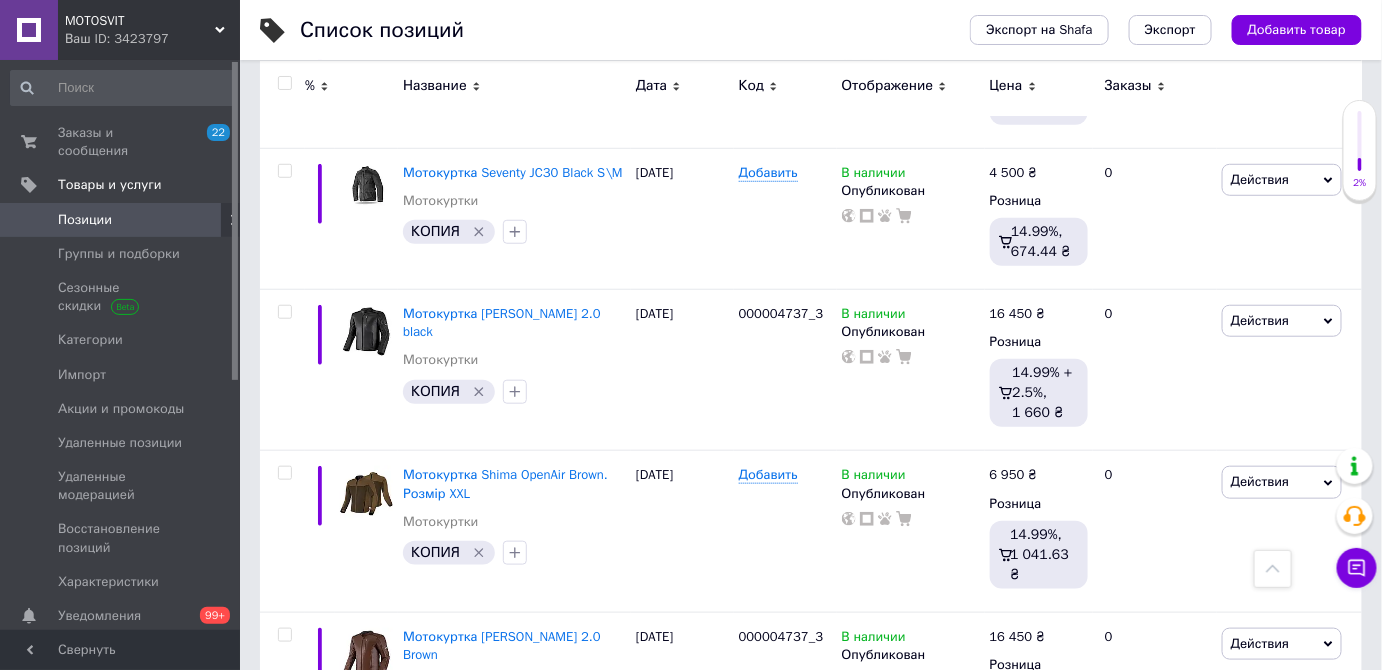 scroll, scrollTop: 8000, scrollLeft: 0, axis: vertical 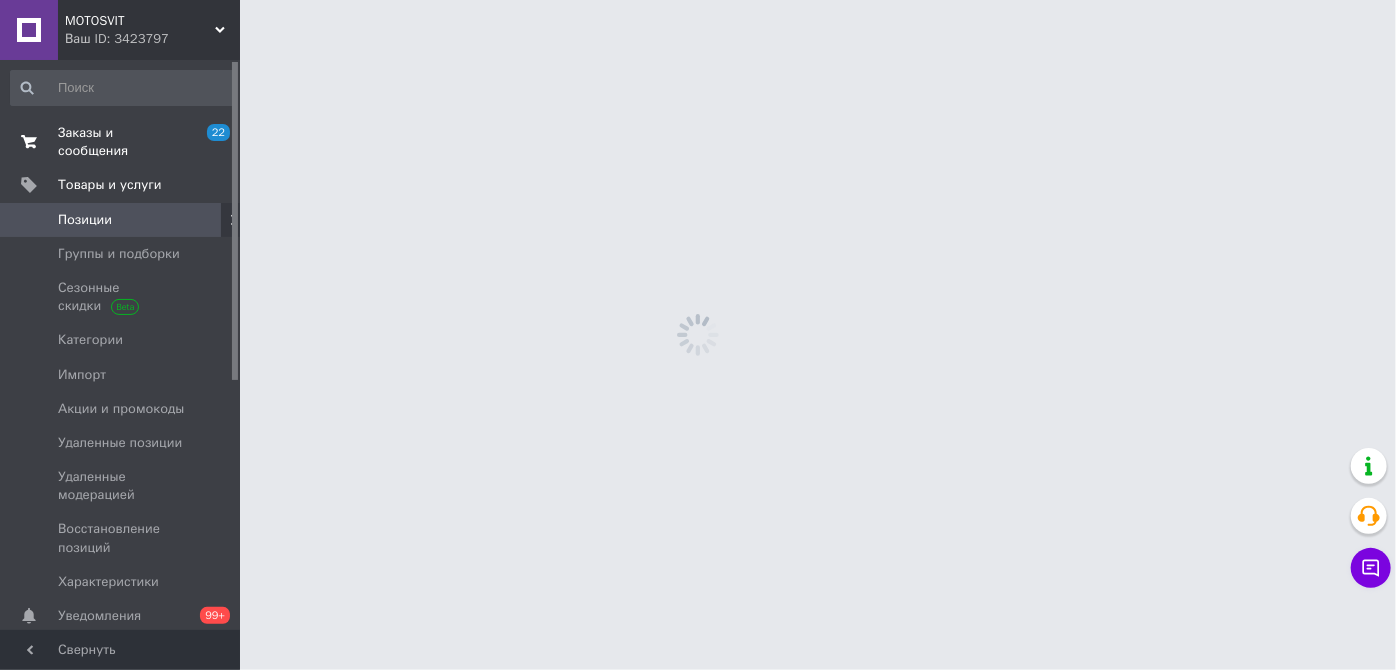 click on "Заказы и сообщения 22 0" at bounding box center [123, 142] 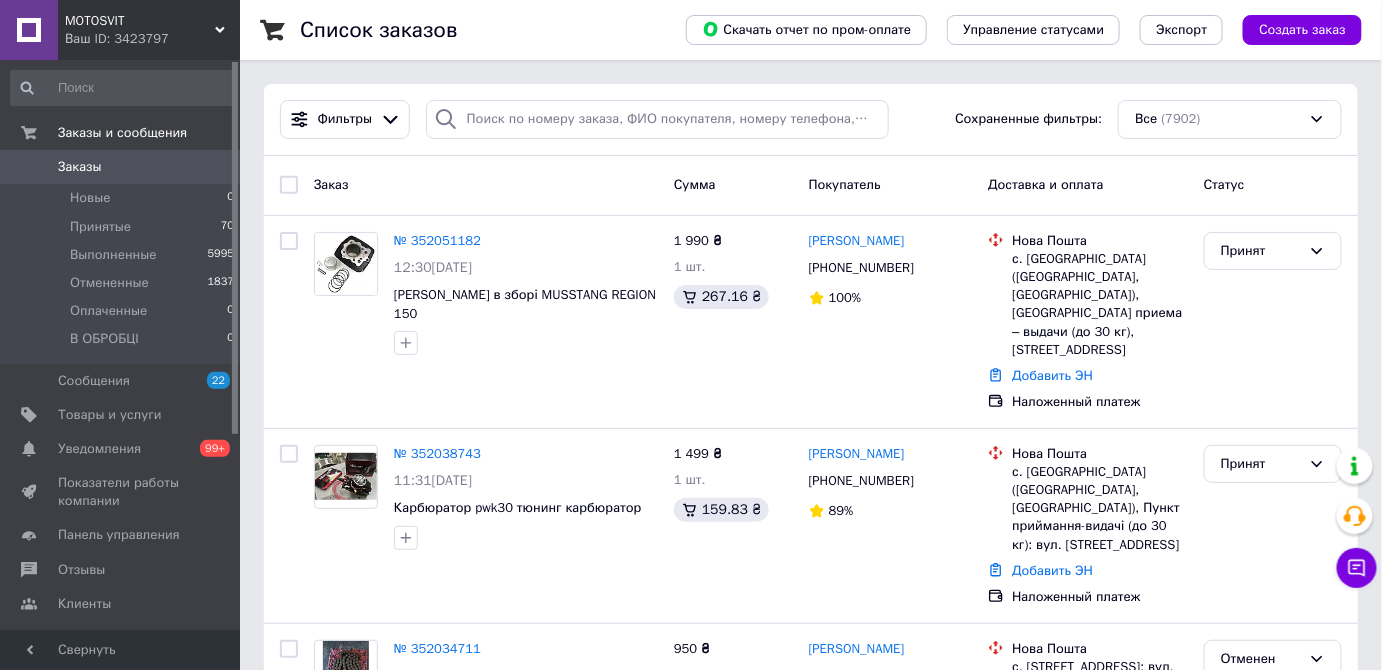 click on "Заказы" at bounding box center [121, 167] 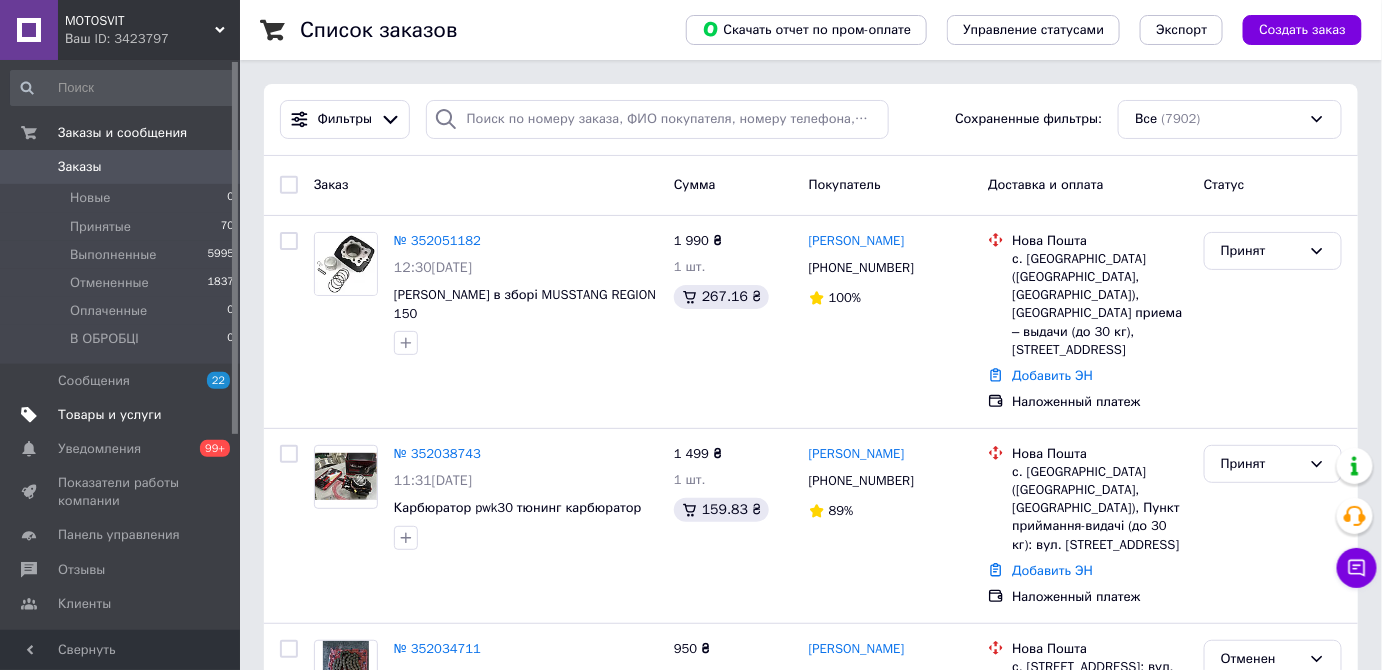 click on "Товары и услуги" at bounding box center (110, 415) 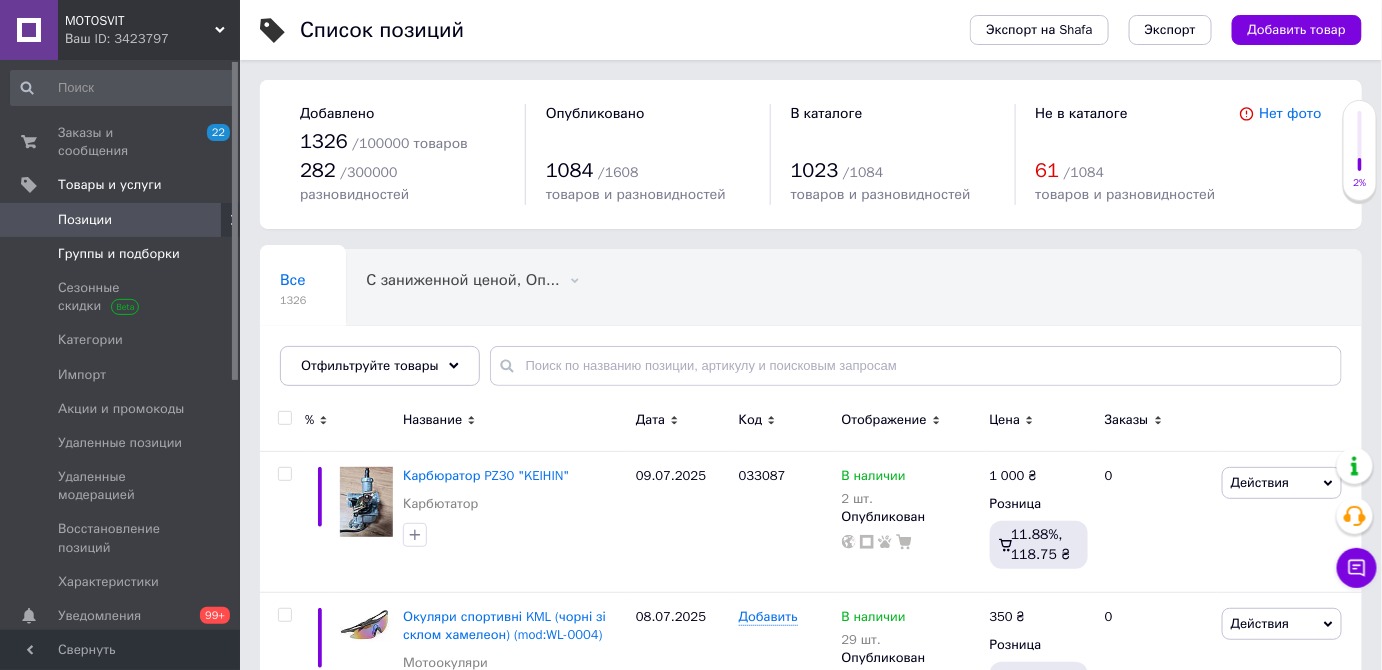 click on "Группы и подборки" at bounding box center (123, 254) 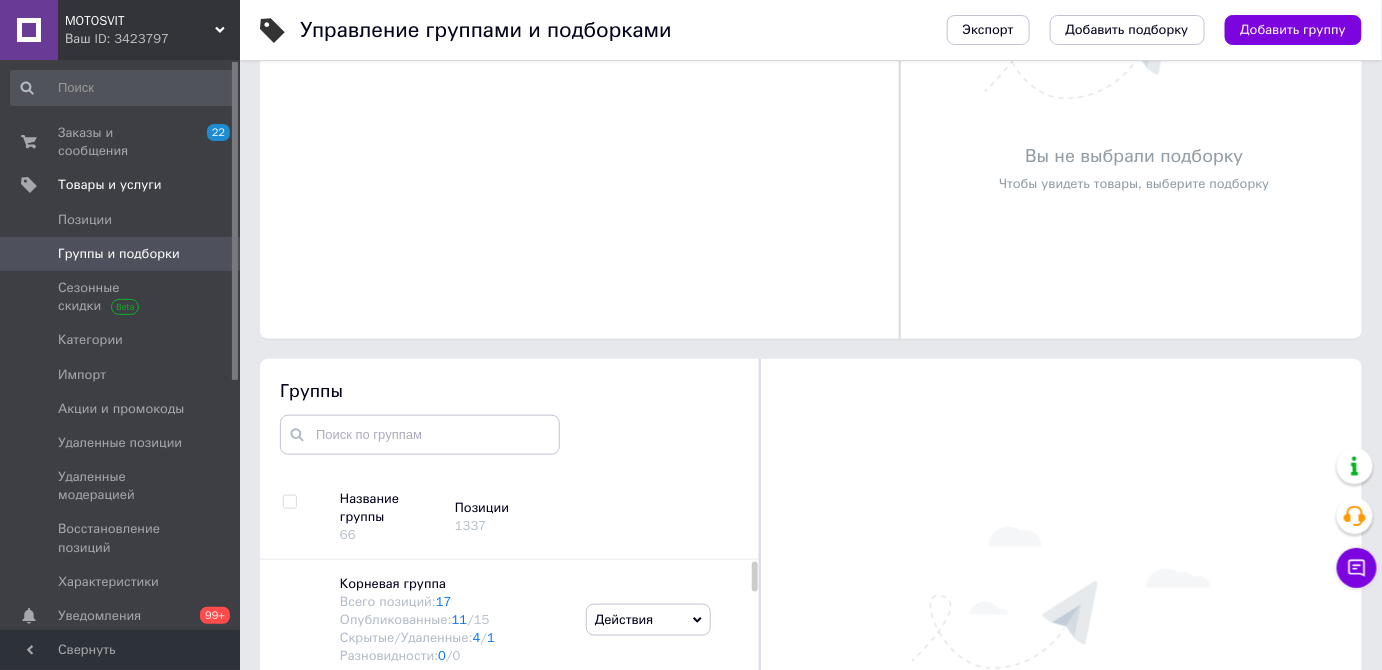 scroll, scrollTop: 636, scrollLeft: 0, axis: vertical 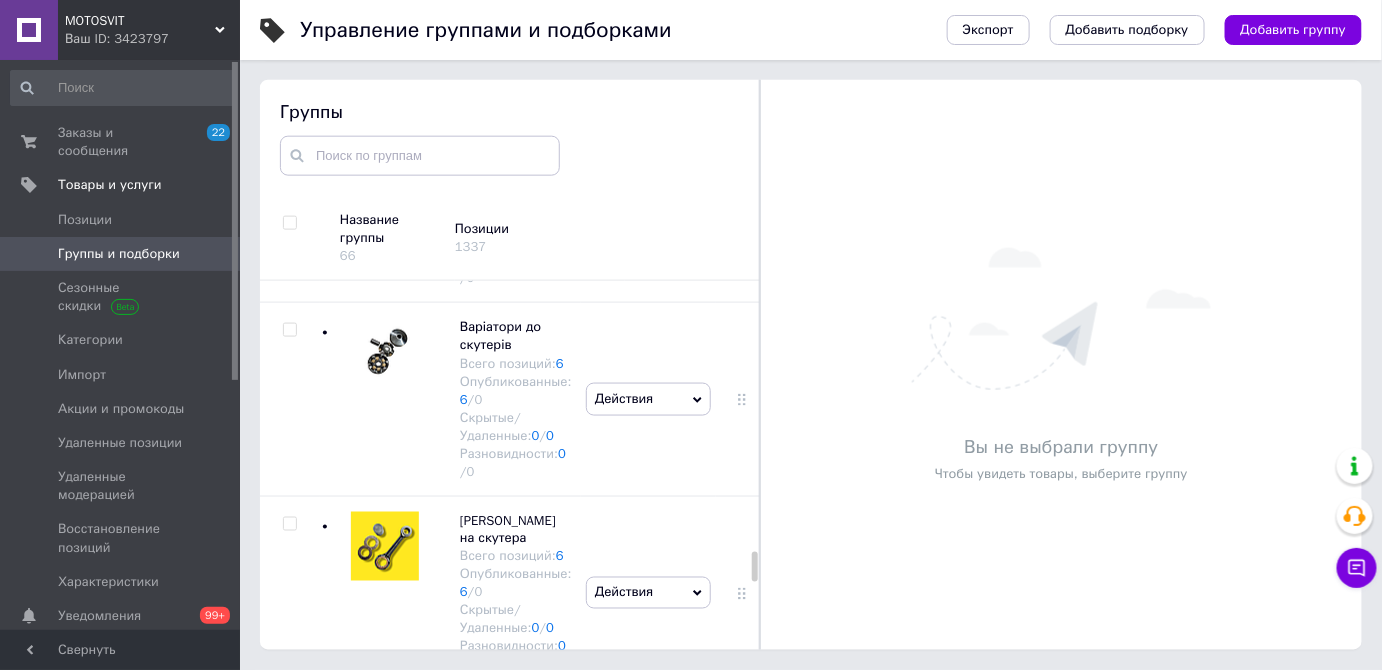 click at bounding box center [385, -34] 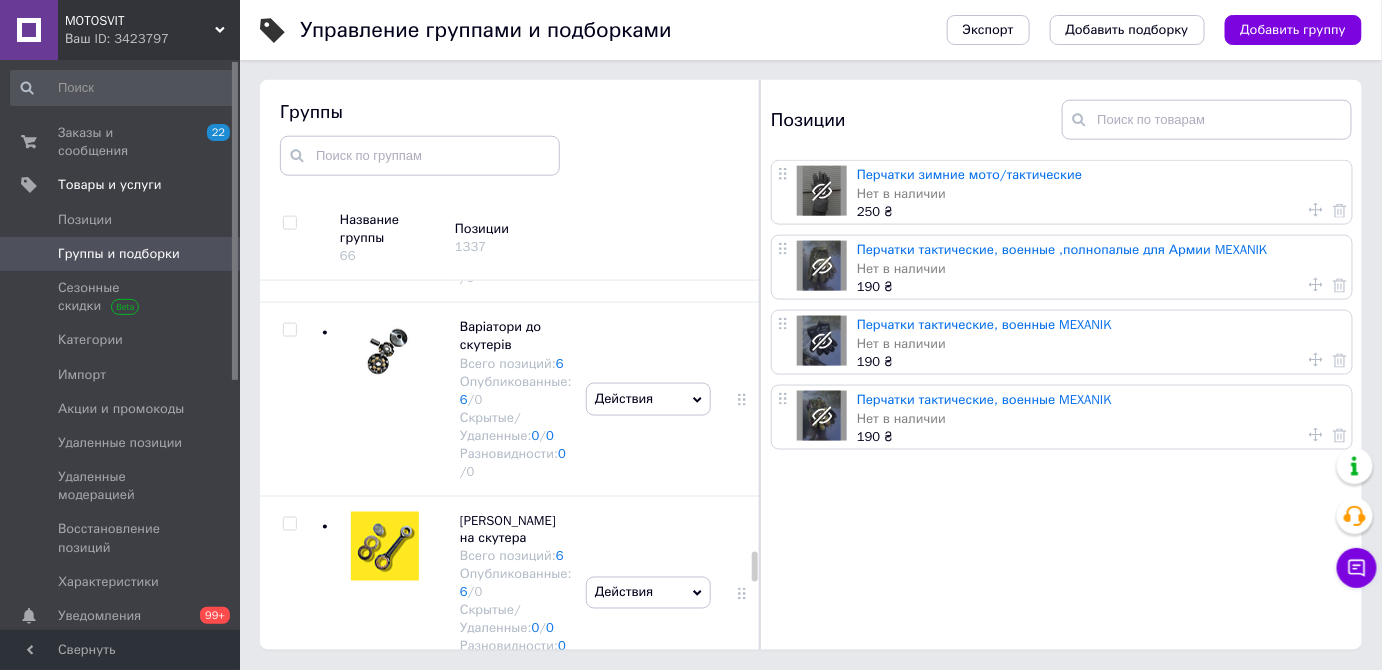 click on "Действия" at bounding box center (648, 12) 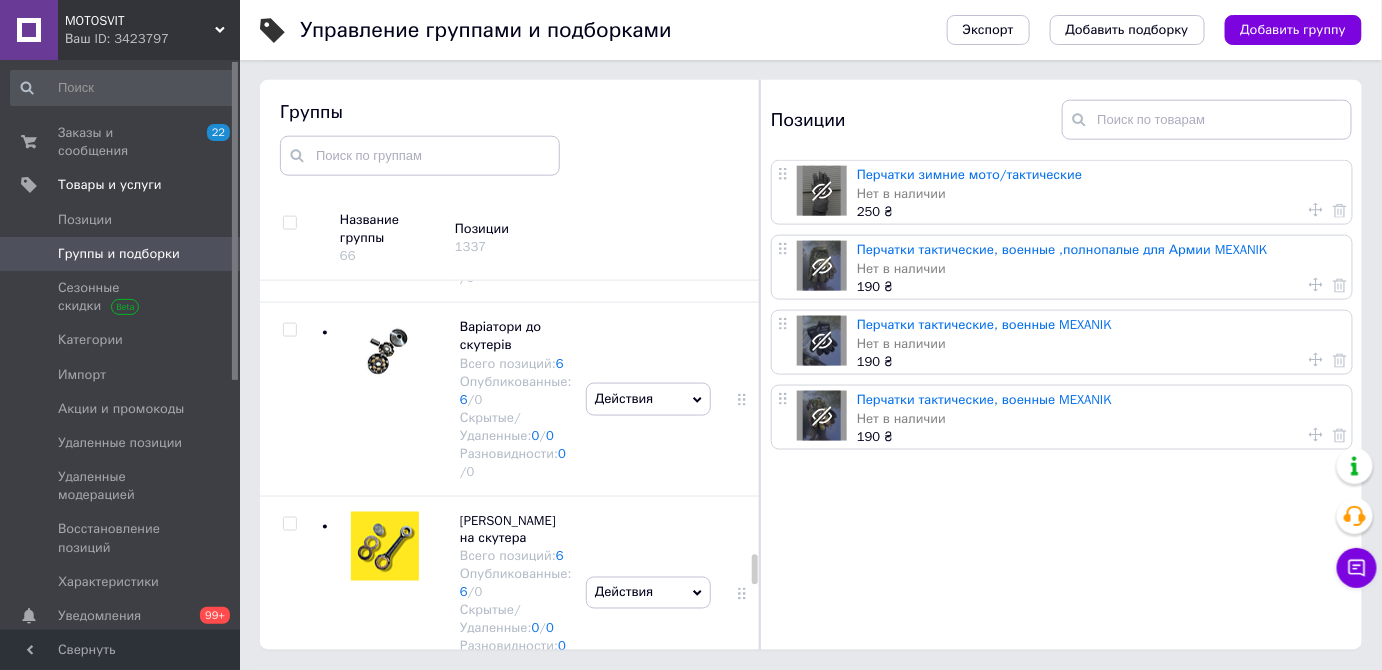 scroll, scrollTop: 9553, scrollLeft: 0, axis: vertical 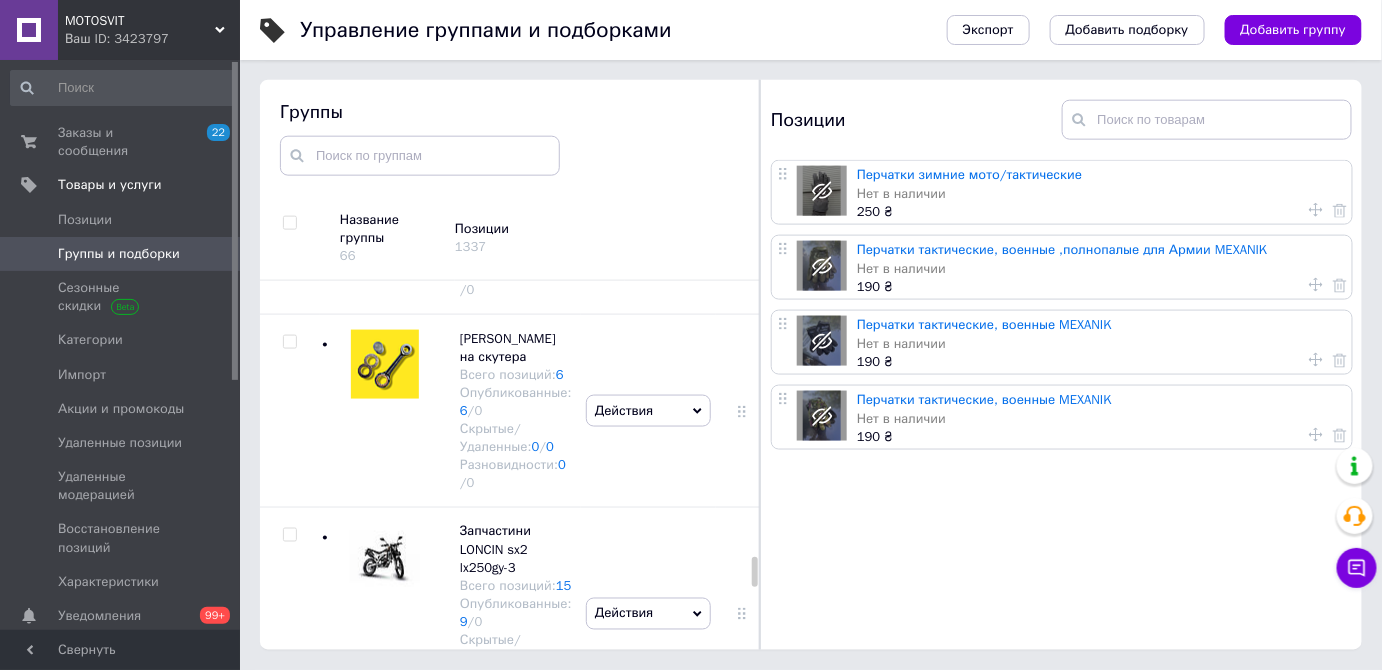 click on "Удалить группу" at bounding box center [648, 18] 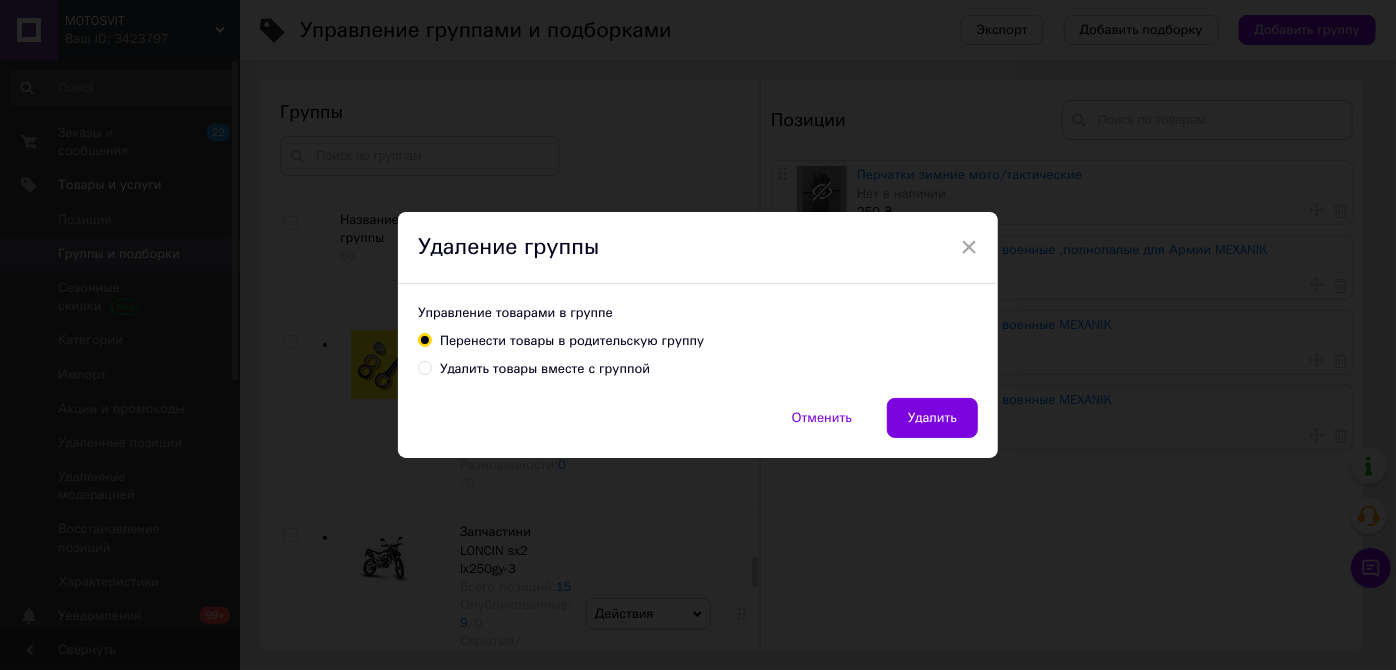 click on "Удалить товары вместе с группой" at bounding box center [424, 367] 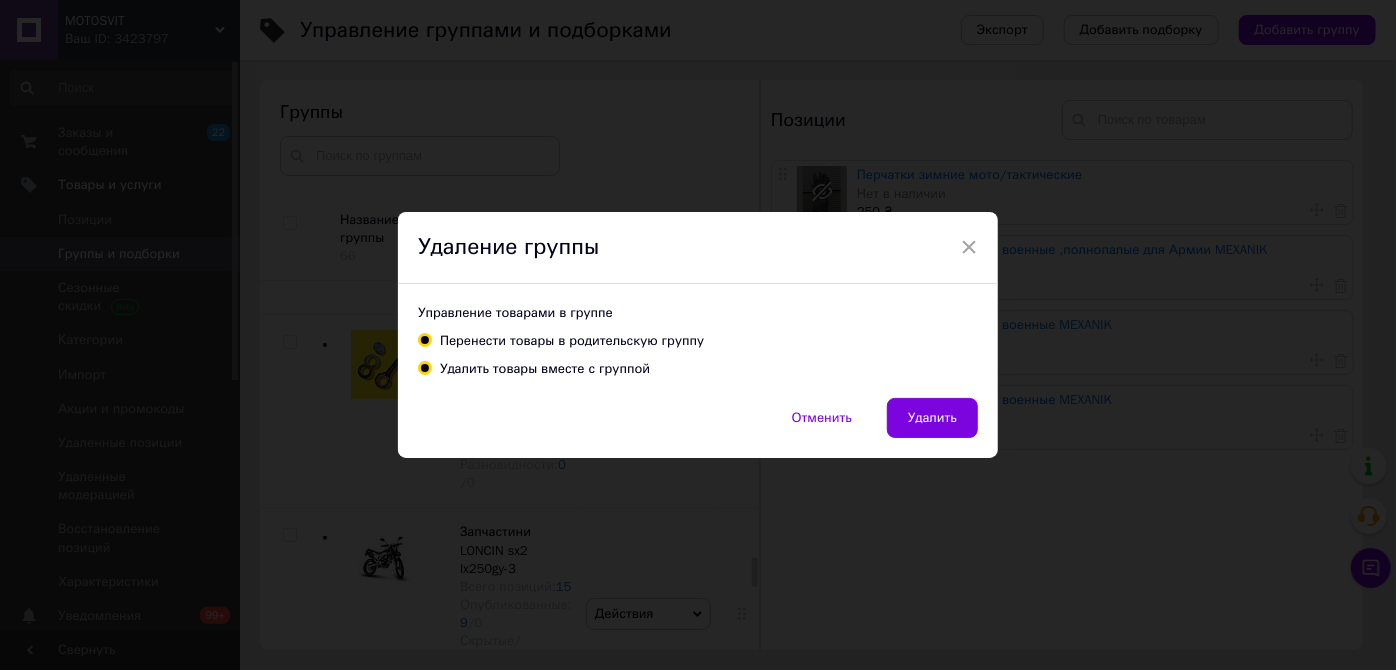 radio on "true" 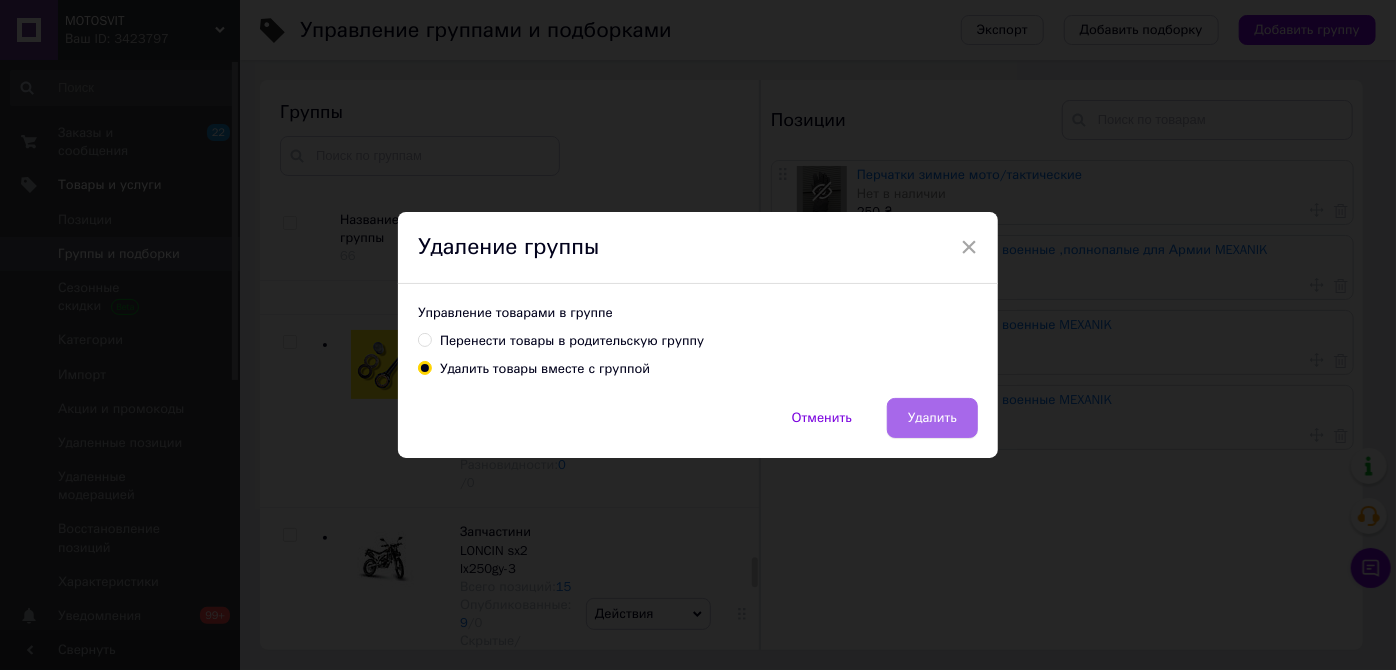 click on "Удалить" at bounding box center (932, 418) 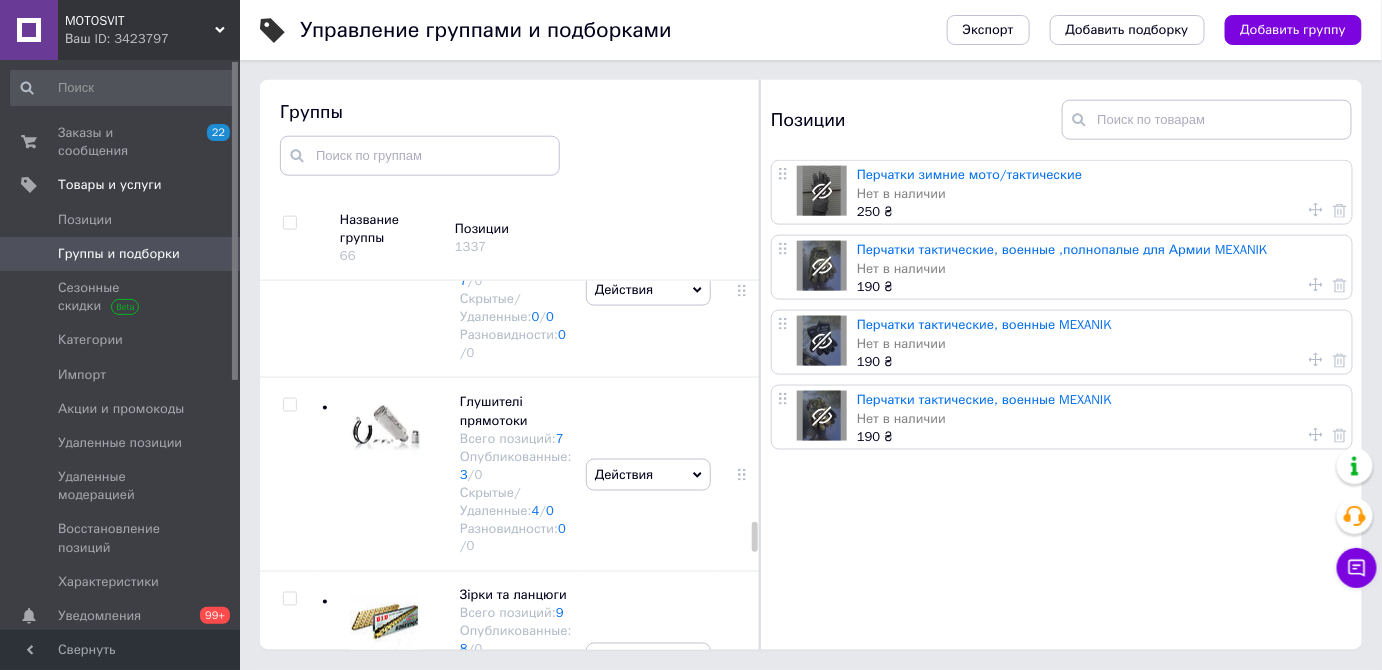 scroll, scrollTop: 8098, scrollLeft: 0, axis: vertical 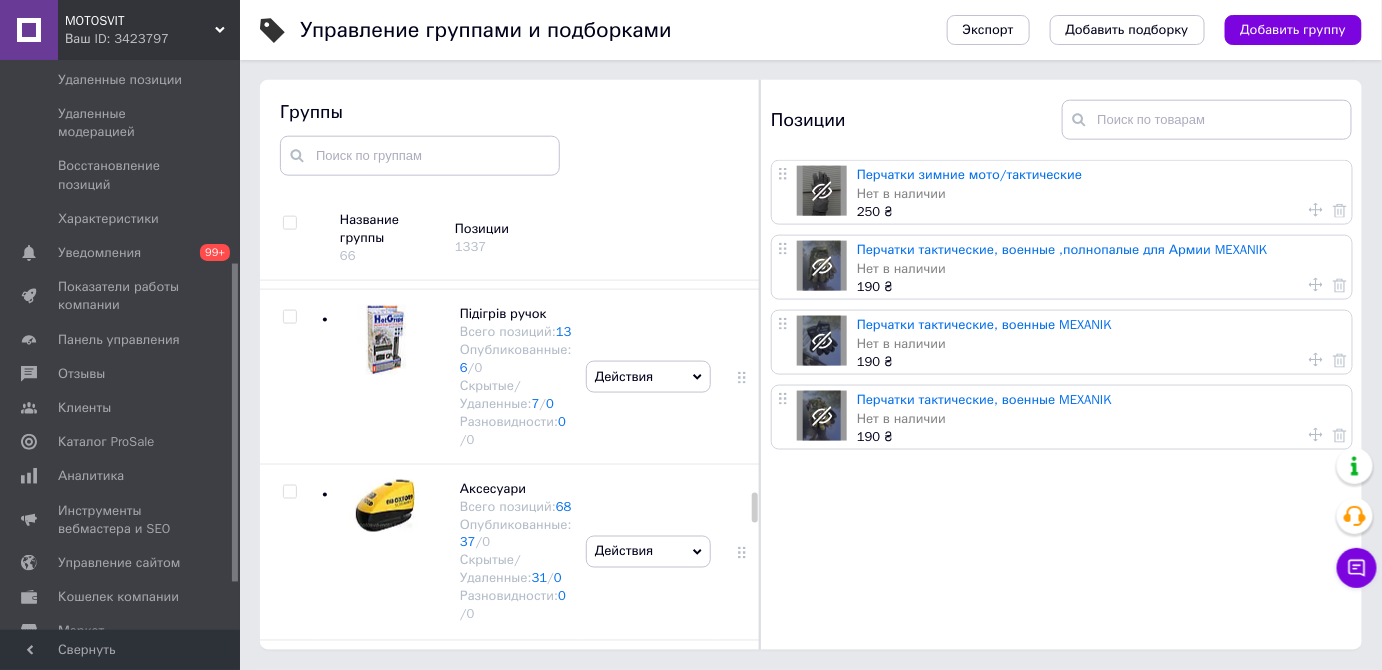 click at bounding box center [385, -12] 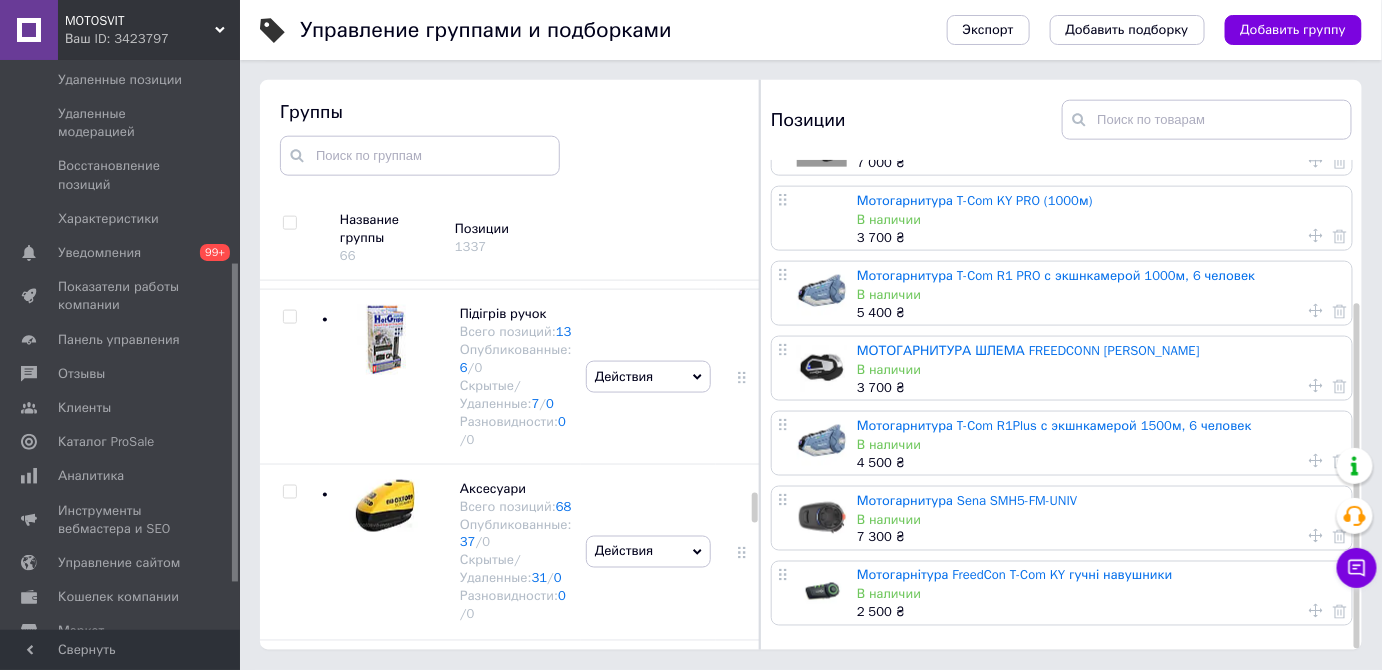scroll, scrollTop: 0, scrollLeft: 0, axis: both 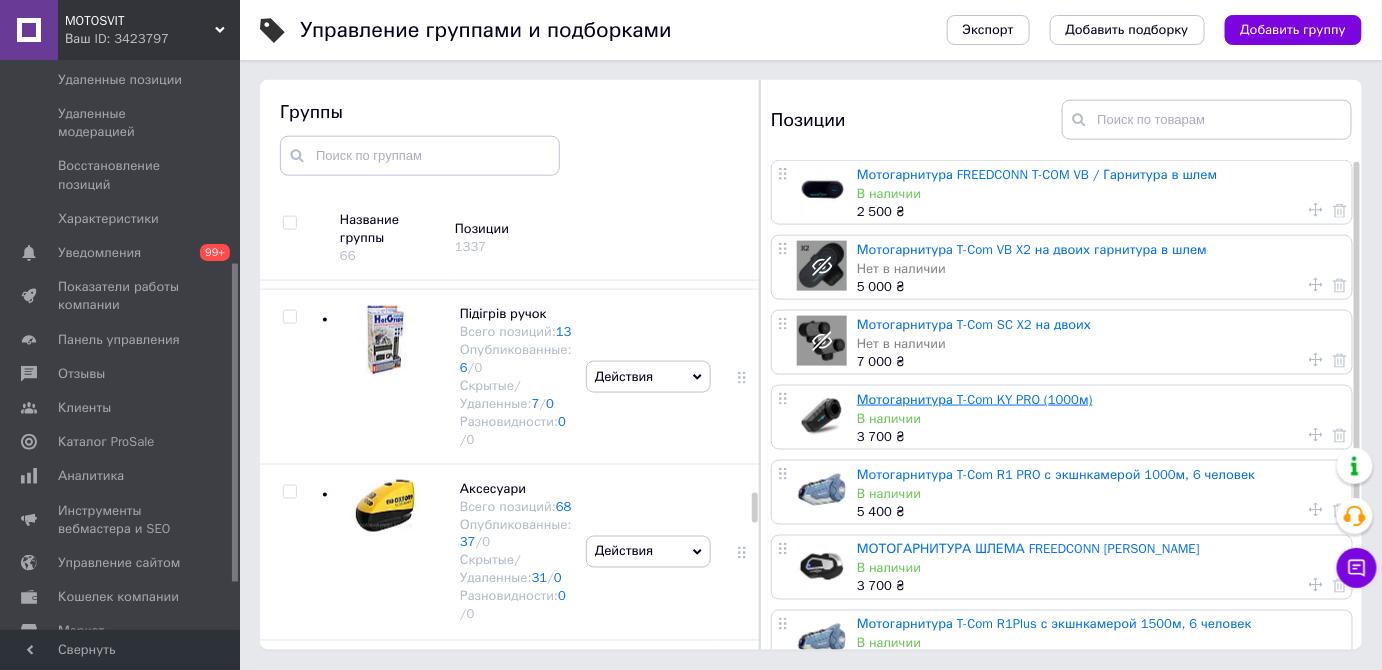 click on "Мотогарнитура T-Com KY PRO (1000м)" at bounding box center (975, 399) 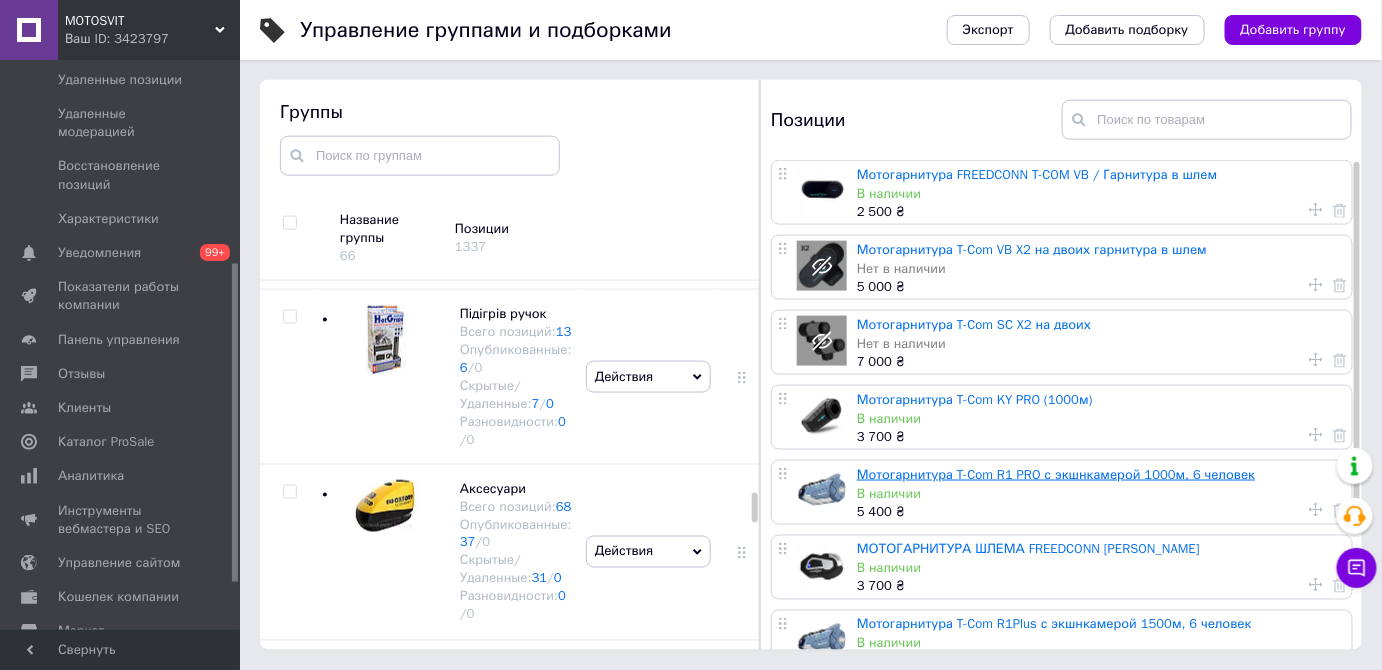 click on "Мотогарнитура T-Com R1 PRO с экшнкамерой 1000м, 6 человек" at bounding box center [1056, 474] 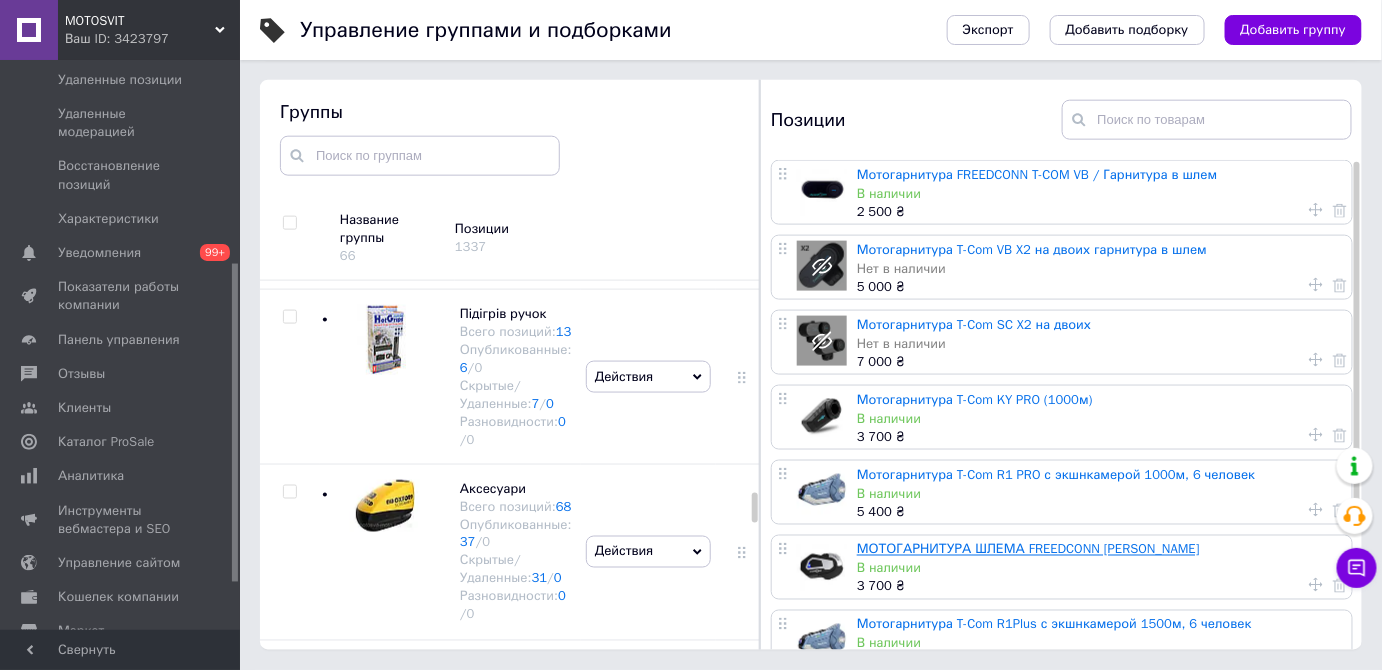 click on "МОТОГАРНИТУРА ШЛЕМА FREEDCONN [PERSON_NAME]" at bounding box center [1028, 549] 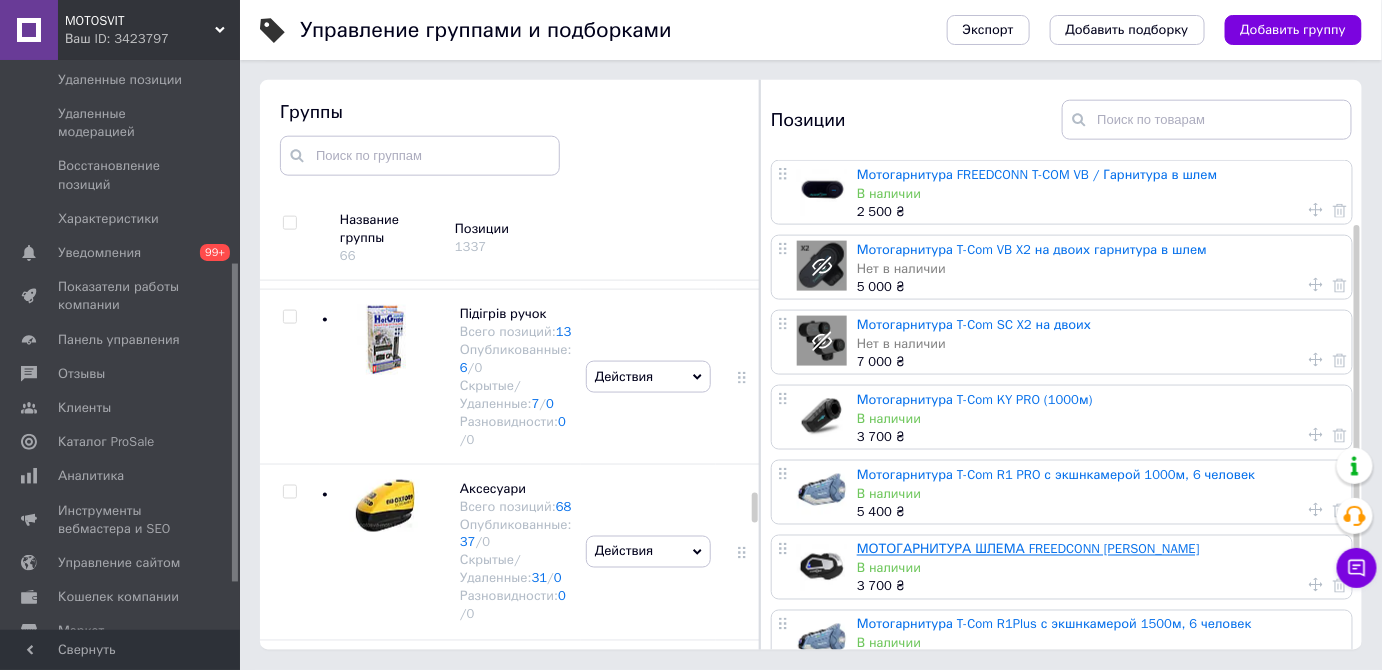 scroll, scrollTop: 90, scrollLeft: 0, axis: vertical 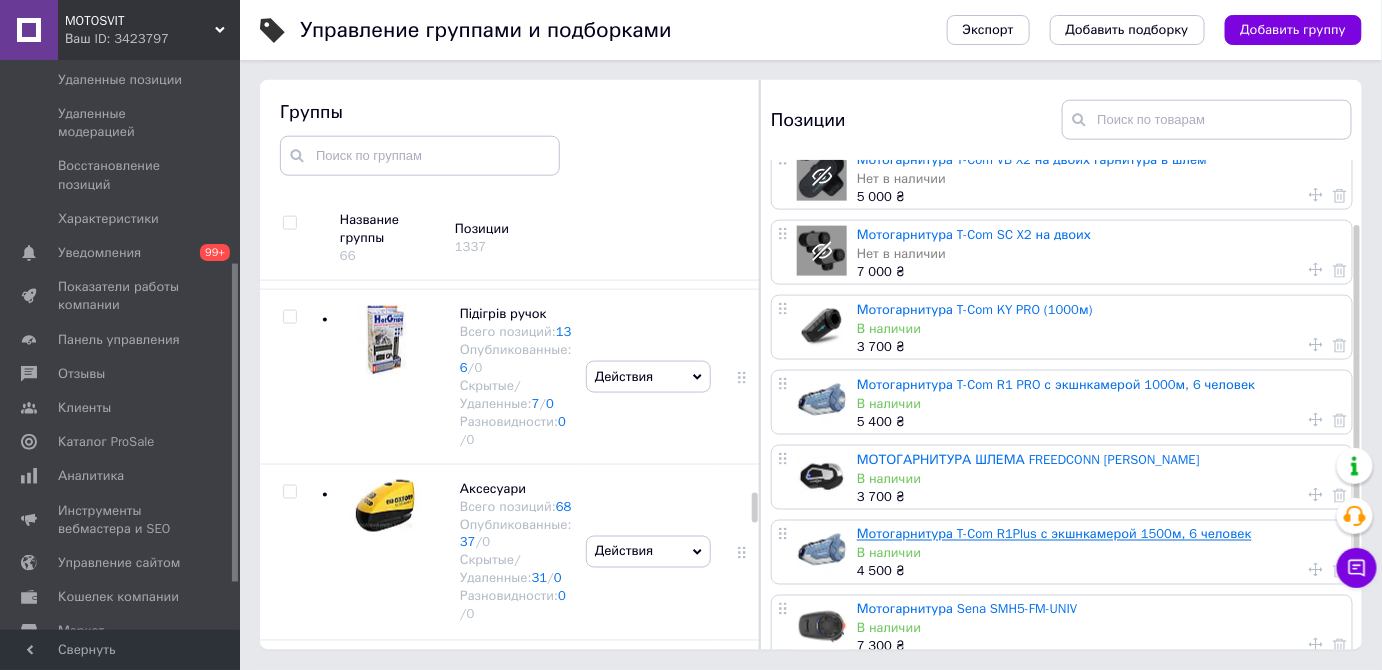 click on "Мотогарнитура T-Com R1Plus с экшнкамерой 1500м, 6 человек" at bounding box center [1054, 534] 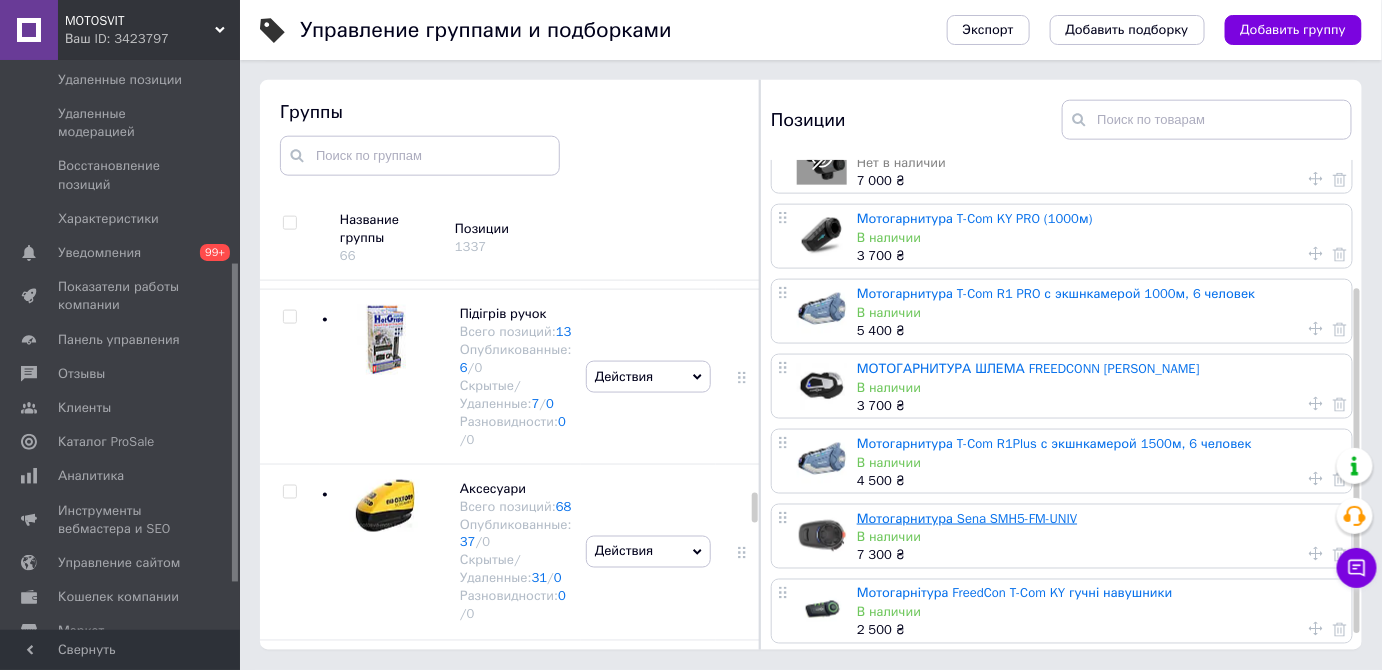click on "Мотогарнитура Sena SMH5-FM-UNIV" at bounding box center (967, 518) 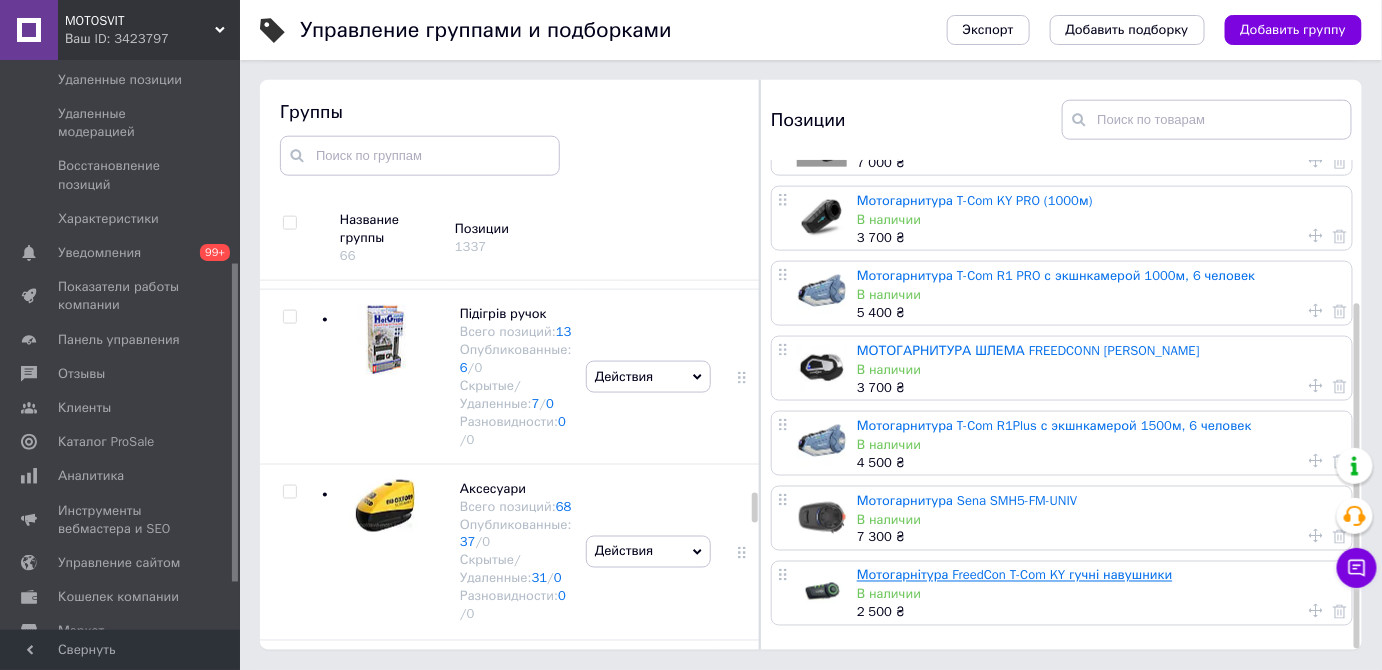 click on "Мотогарнітура FreedCon T-Com KY гучні навушники" at bounding box center (1015, 575) 